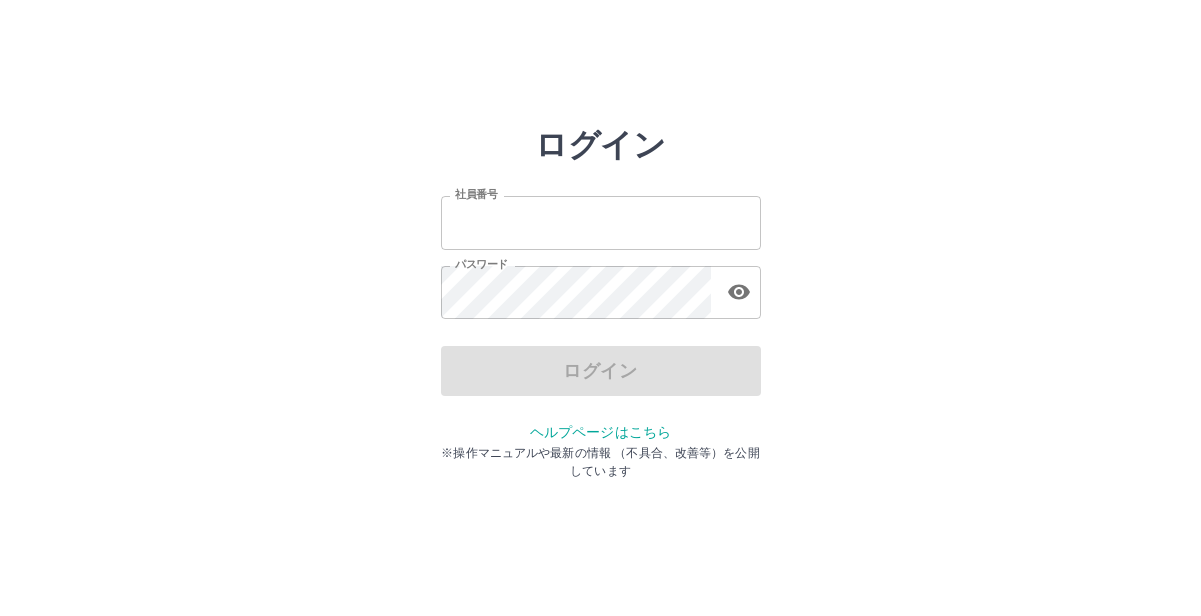 scroll, scrollTop: 0, scrollLeft: 0, axis: both 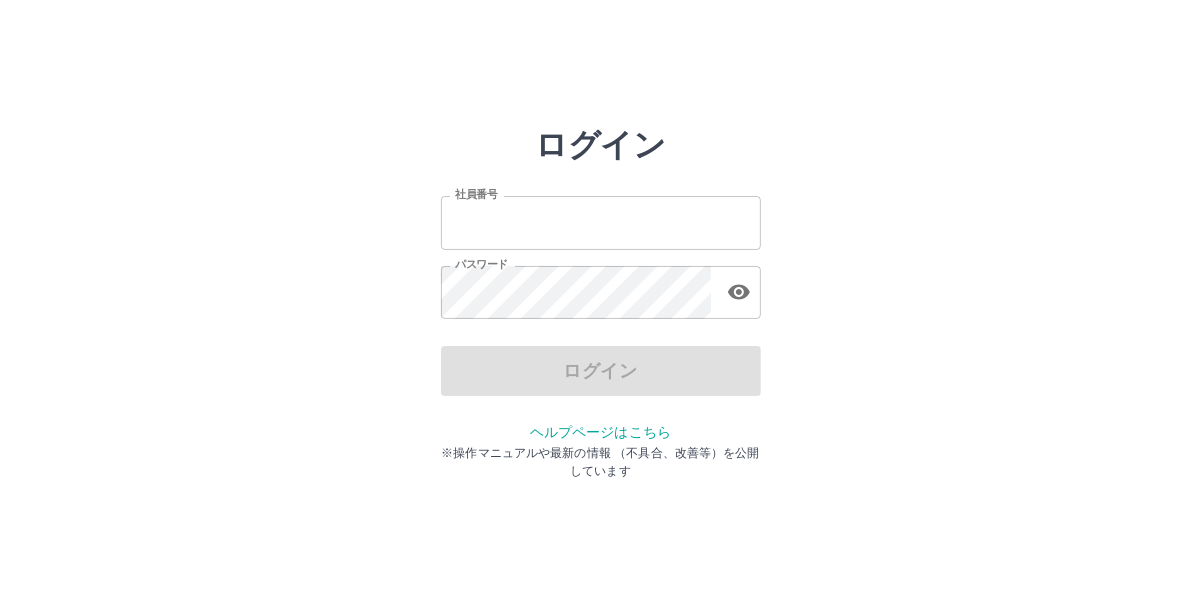 type on "*******" 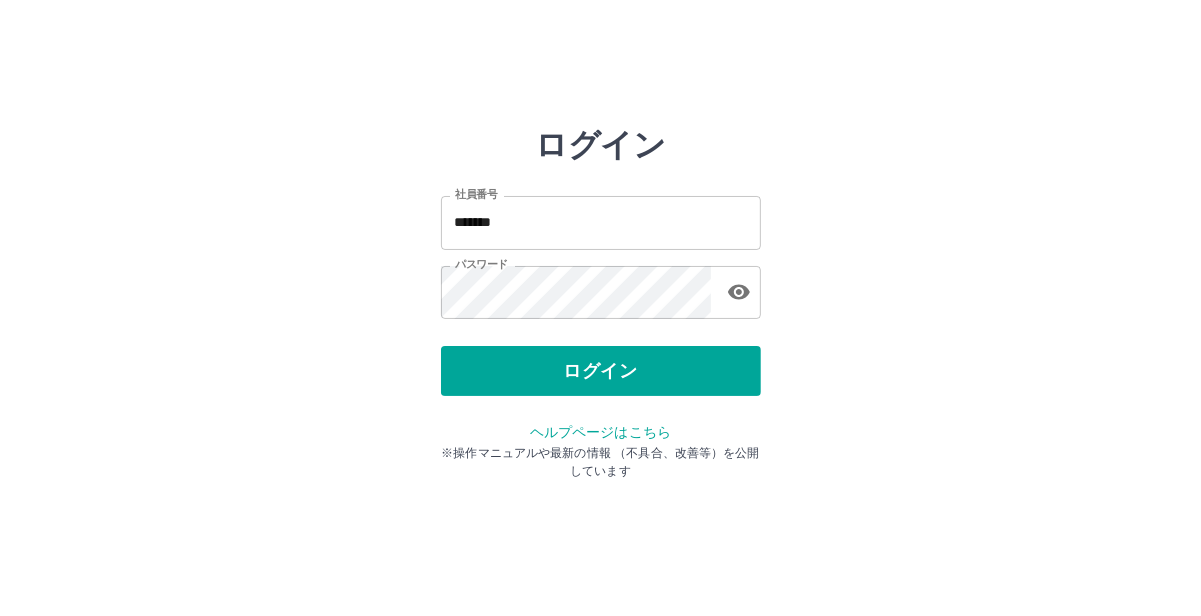 click on "ログイン" at bounding box center [601, 371] 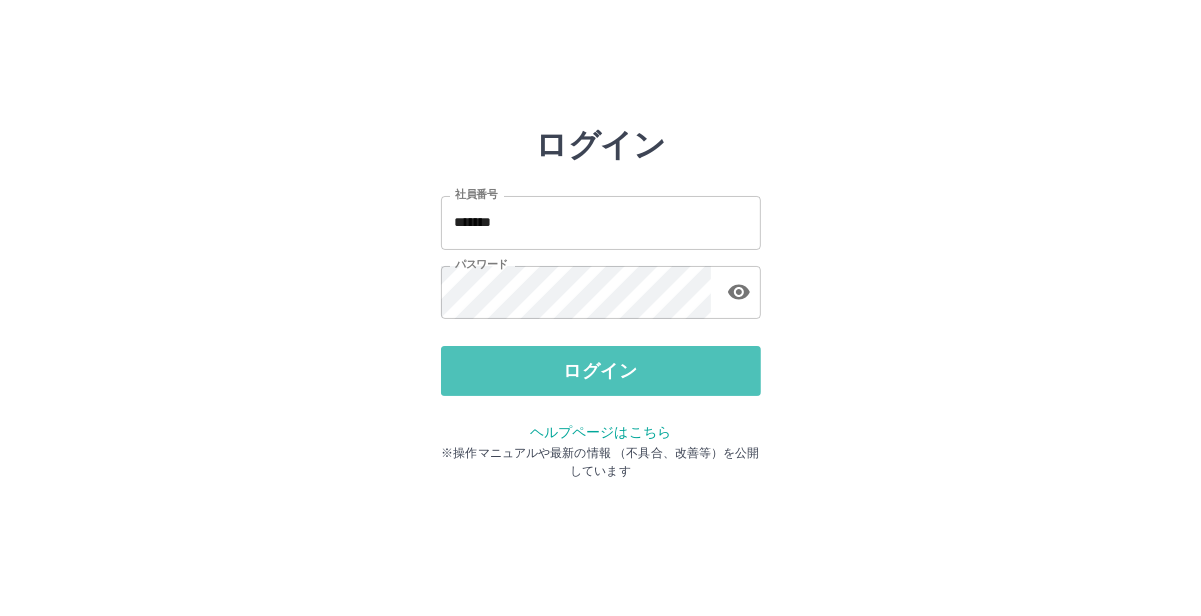 click on "ログイン" at bounding box center (601, 371) 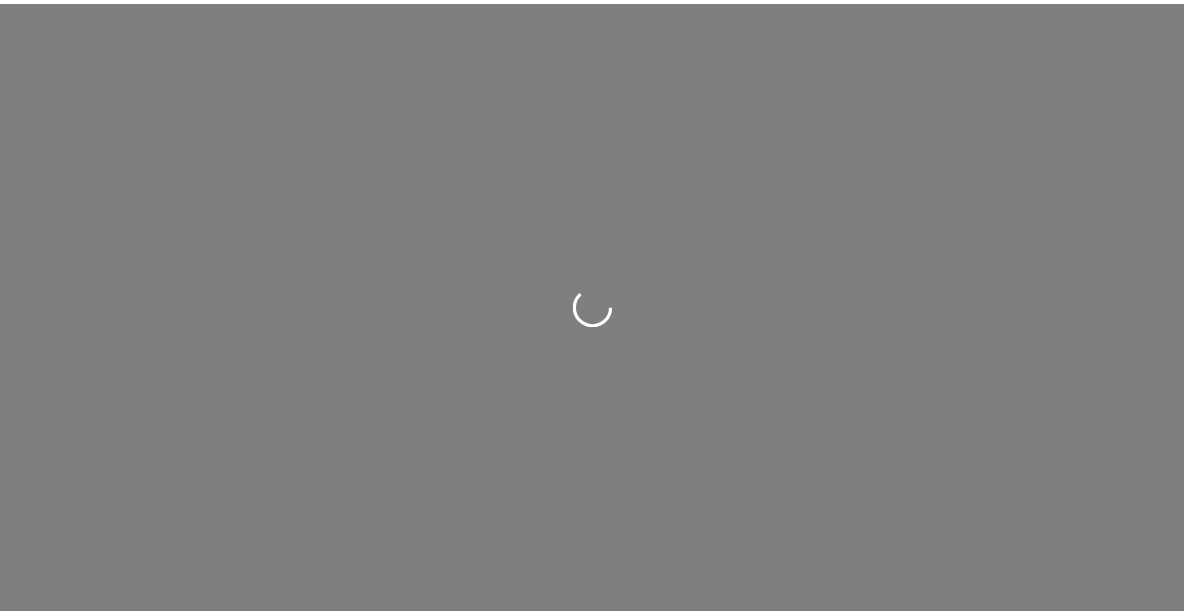 scroll, scrollTop: 0, scrollLeft: 0, axis: both 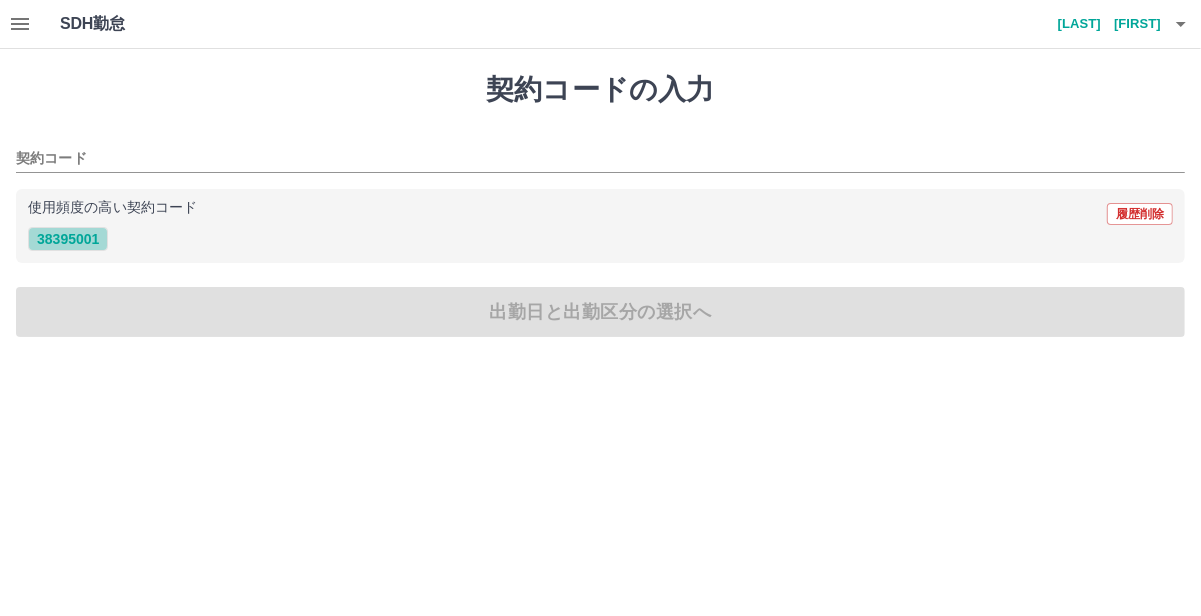 click on "38395001" at bounding box center [68, 239] 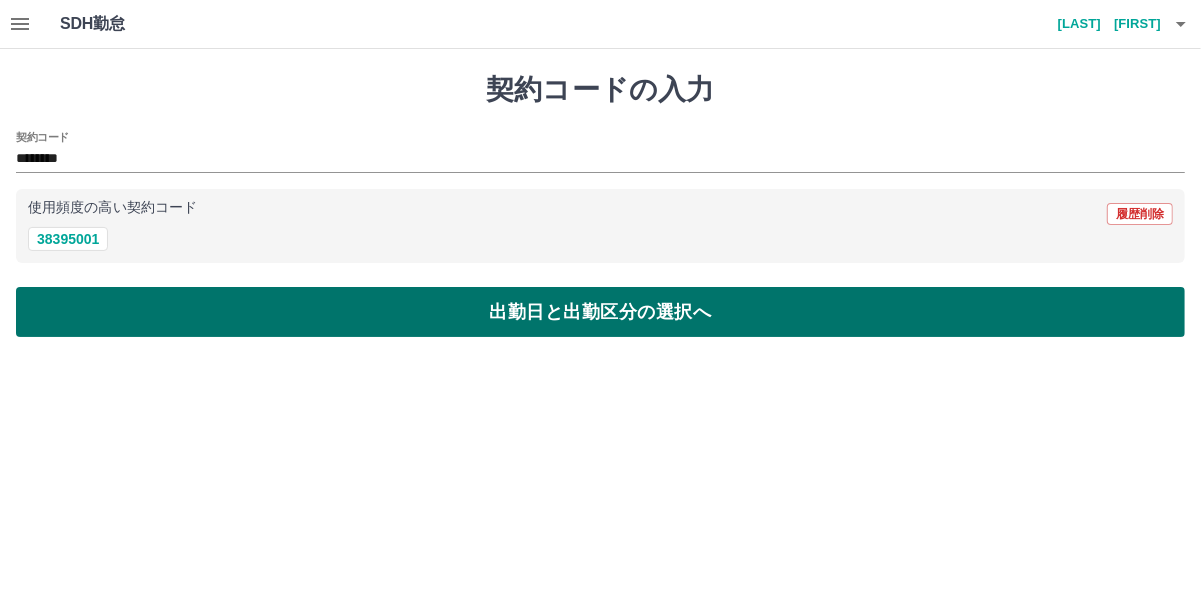 click on "出勤日と出勤区分の選択へ" at bounding box center [600, 312] 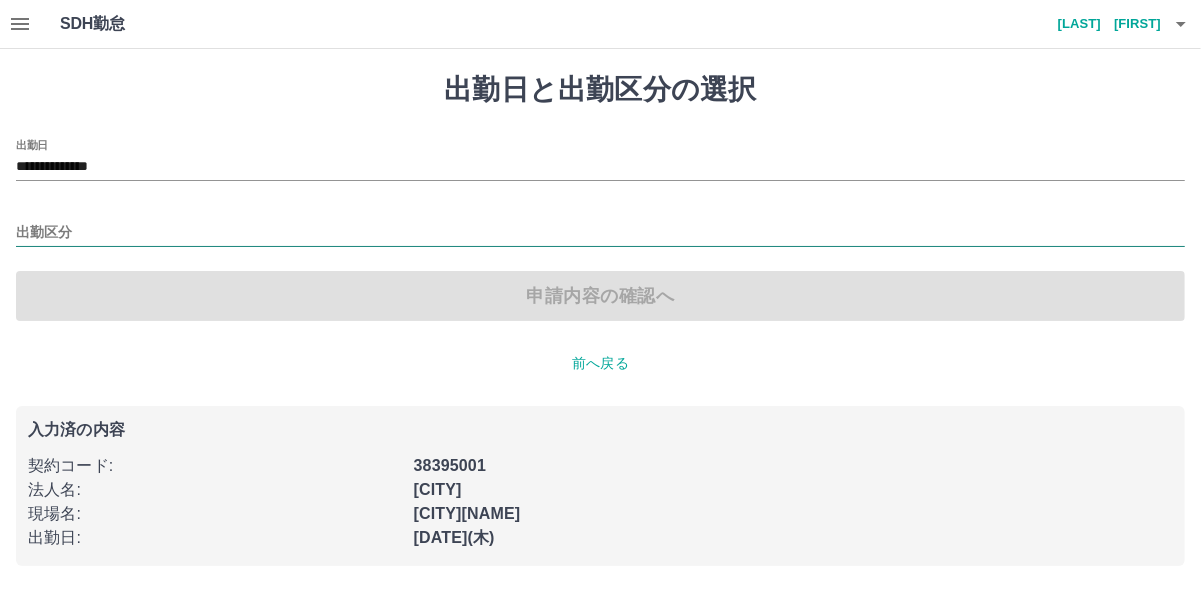 click on "出勤区分" at bounding box center (600, 233) 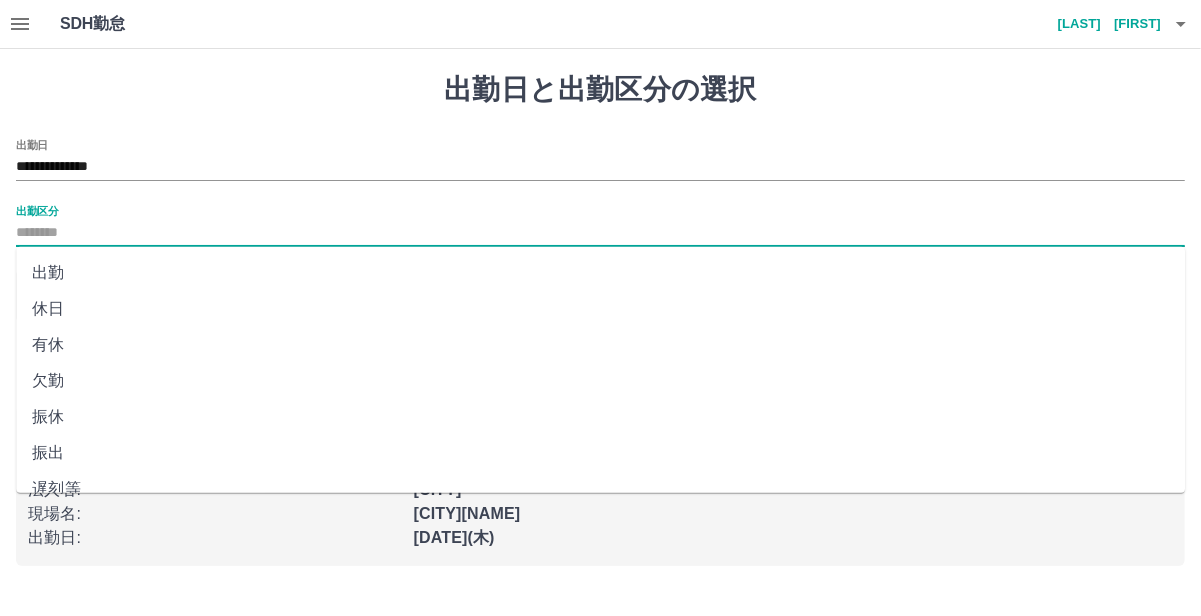 click on "出勤" at bounding box center [600, 273] 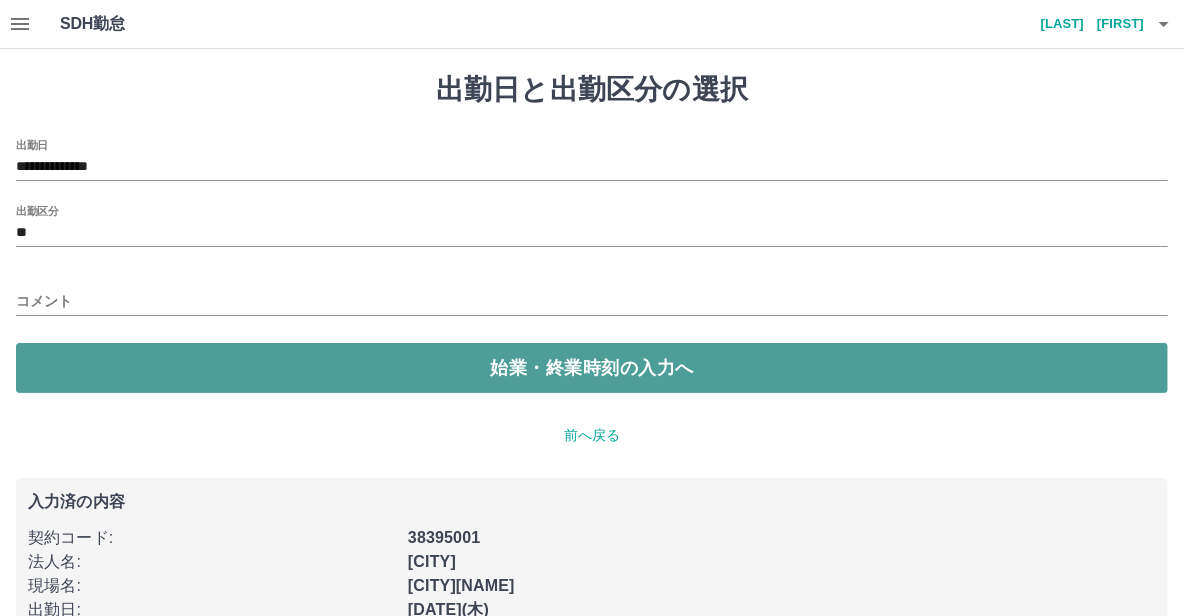 click on "始業・終業時刻の入力へ" at bounding box center (592, 368) 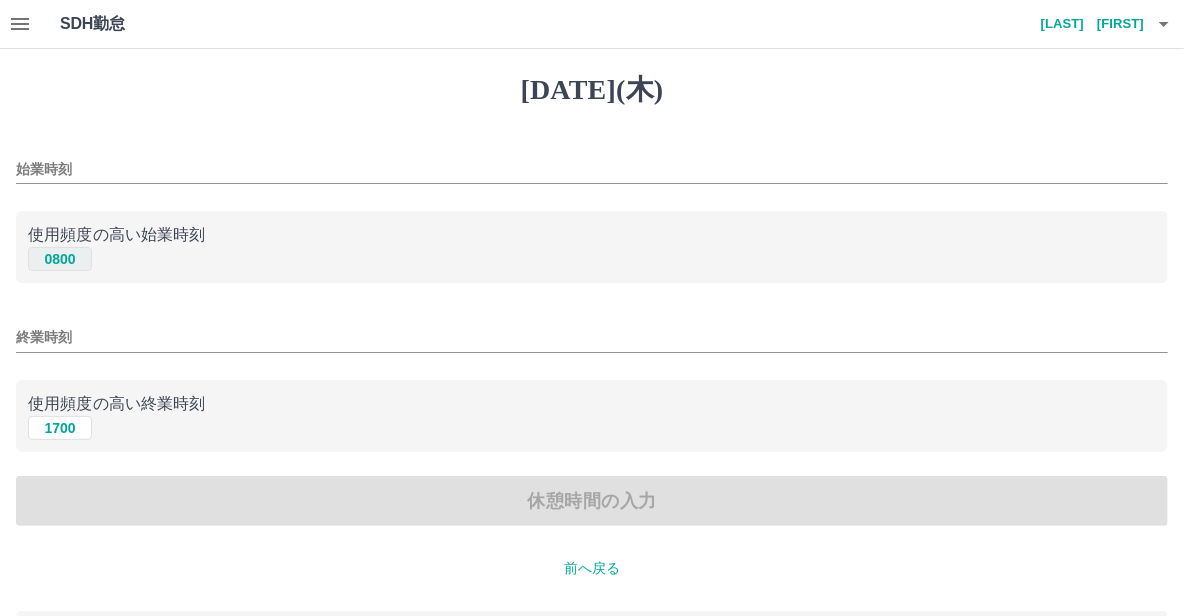click on "0800" at bounding box center [60, 259] 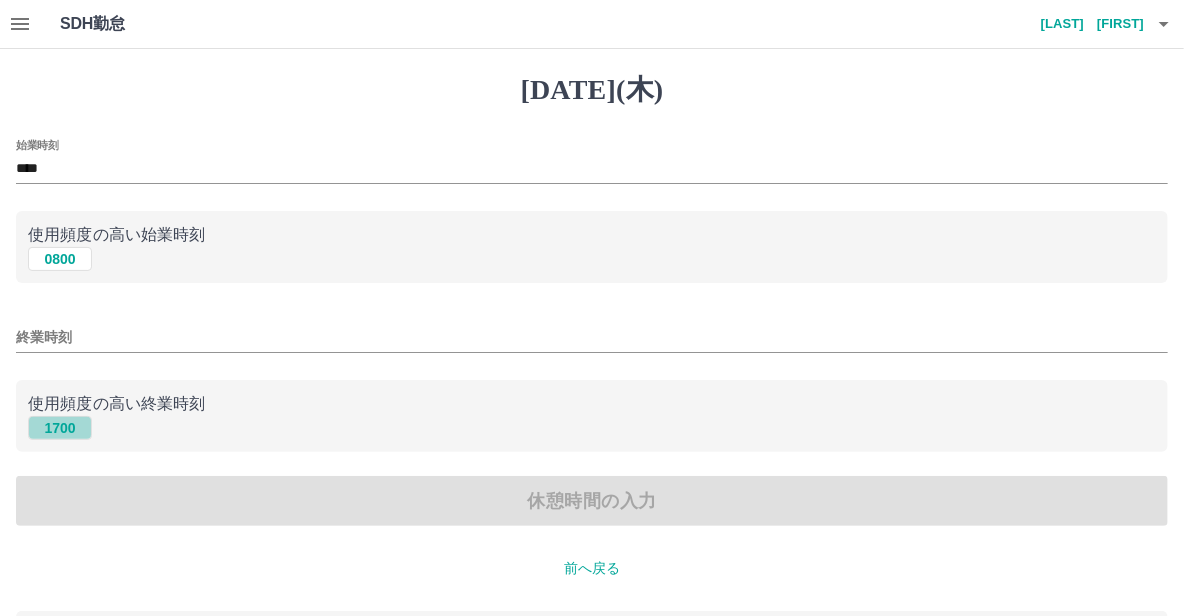 click on "1700" at bounding box center (60, 259) 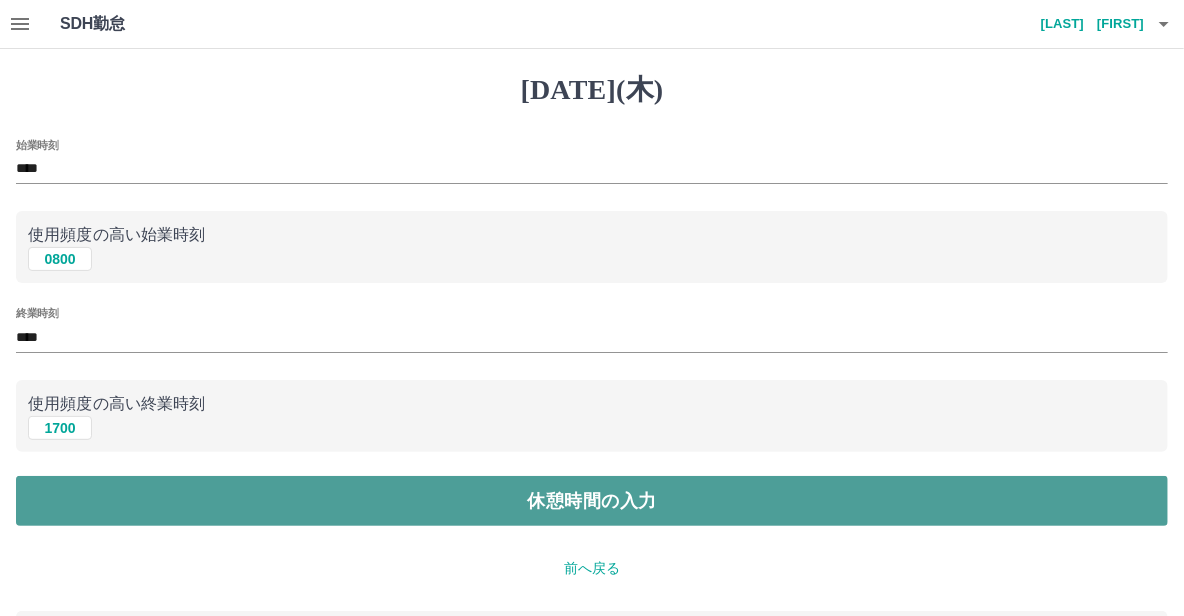 click on "休憩時間の入力" at bounding box center (592, 501) 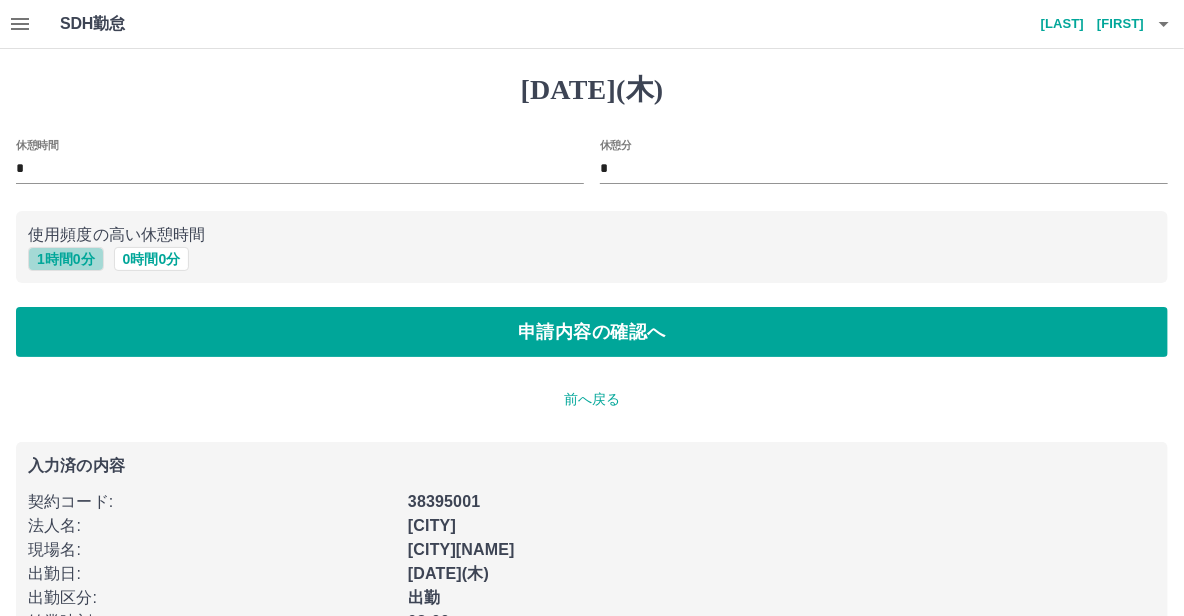 click on "1 時間 0 分" at bounding box center (66, 259) 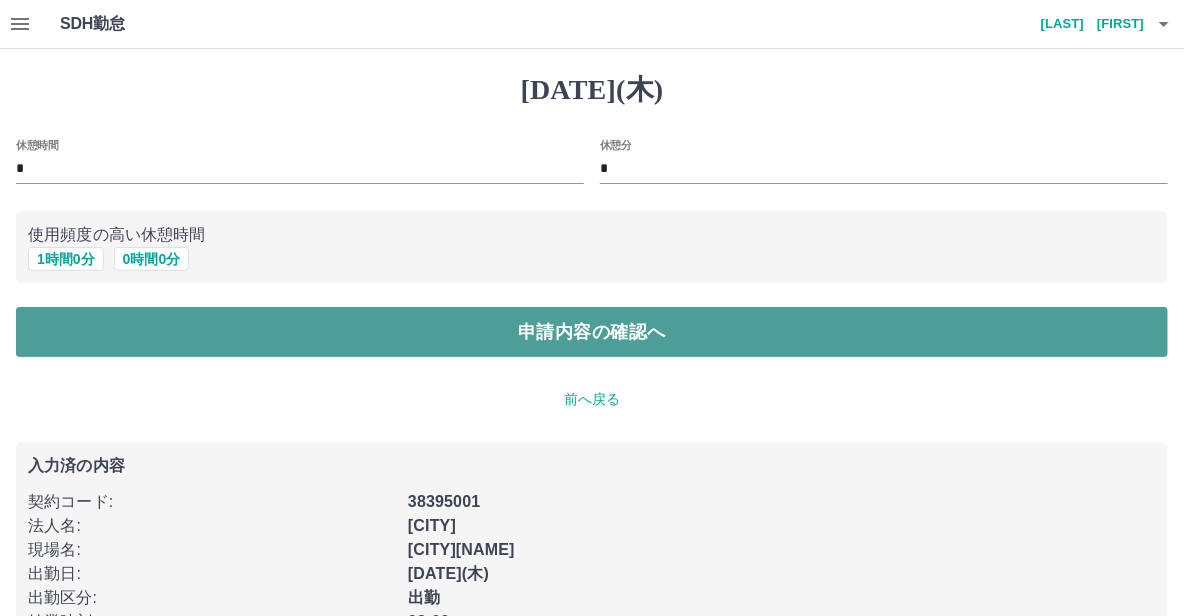 click on "申請内容の確認へ" at bounding box center [592, 332] 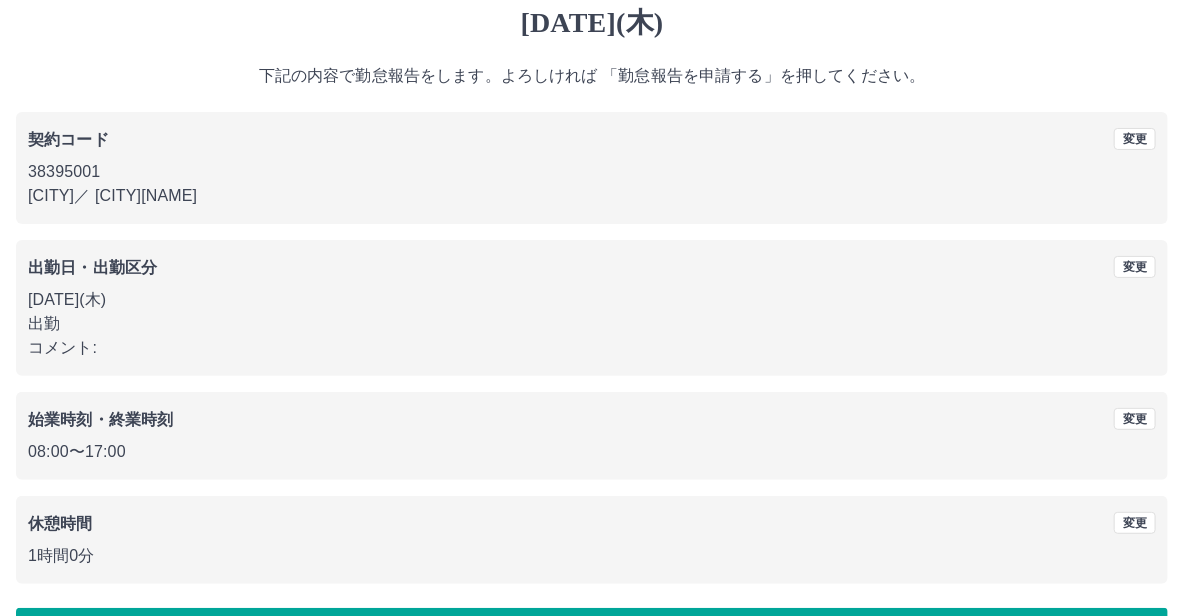 scroll, scrollTop: 131, scrollLeft: 0, axis: vertical 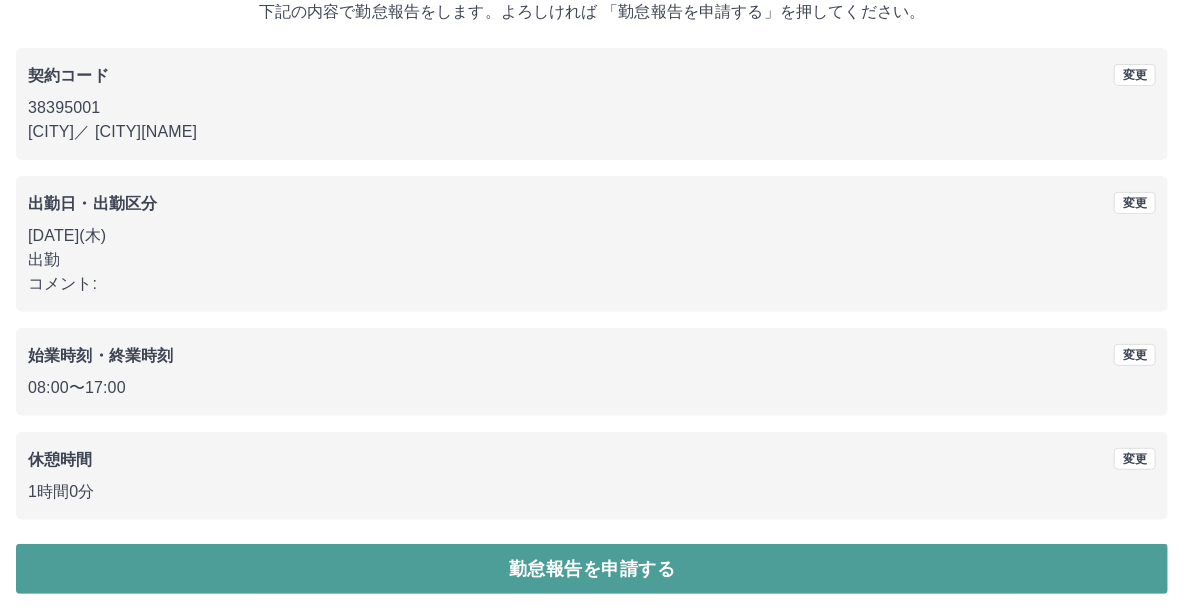 click on "勤怠報告を申請する" at bounding box center (592, 569) 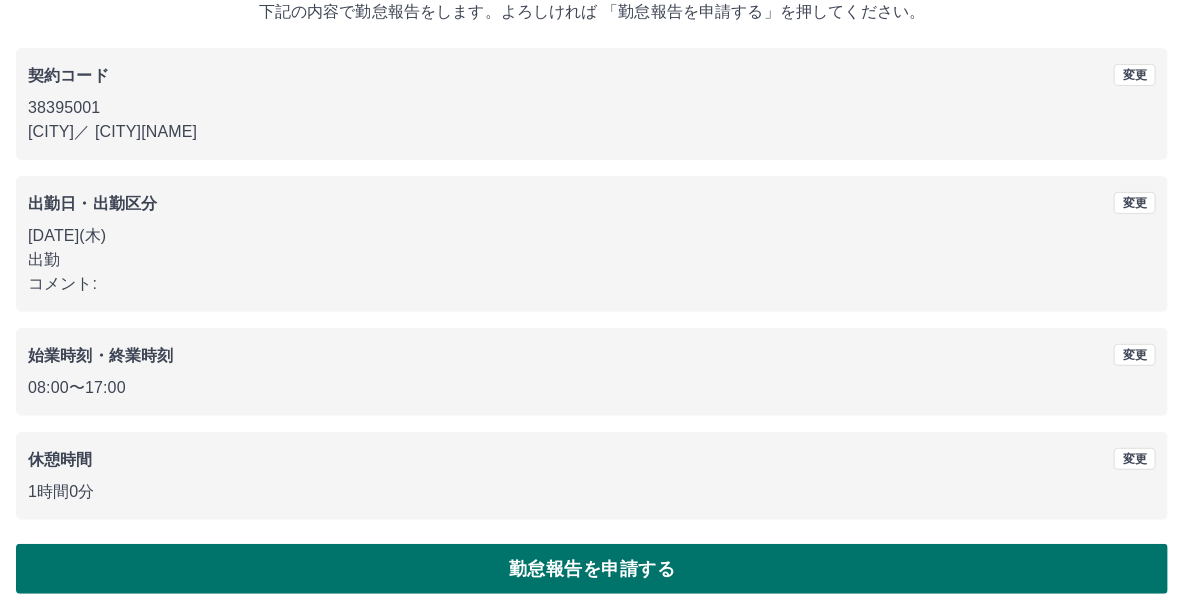 scroll, scrollTop: 0, scrollLeft: 0, axis: both 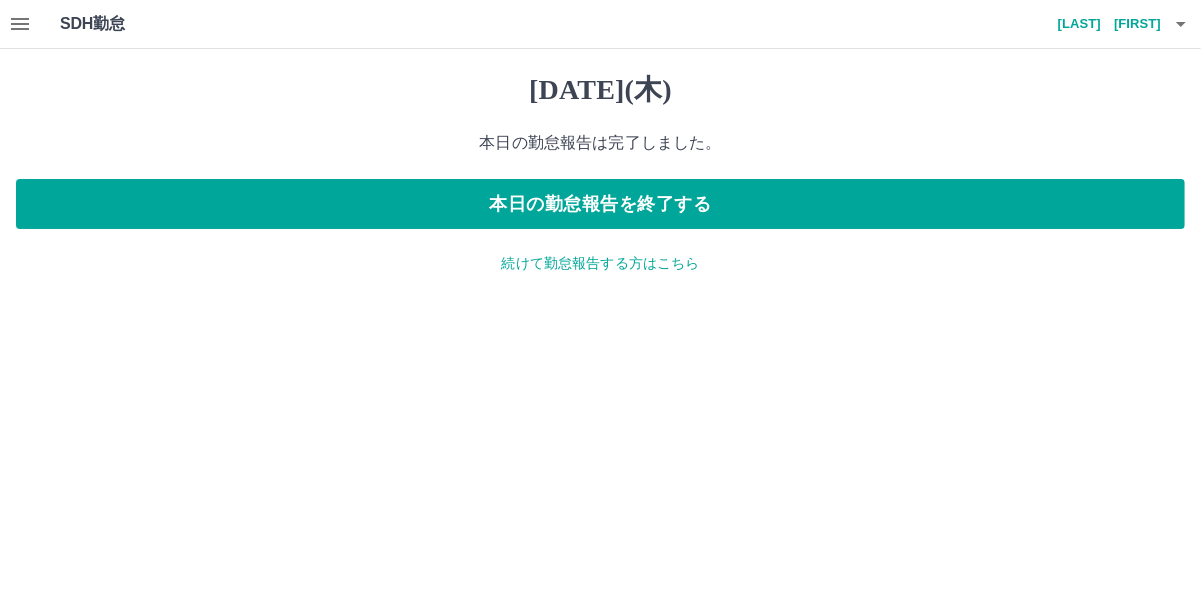click on "続けて勤怠報告する方はこちら" at bounding box center (600, 263) 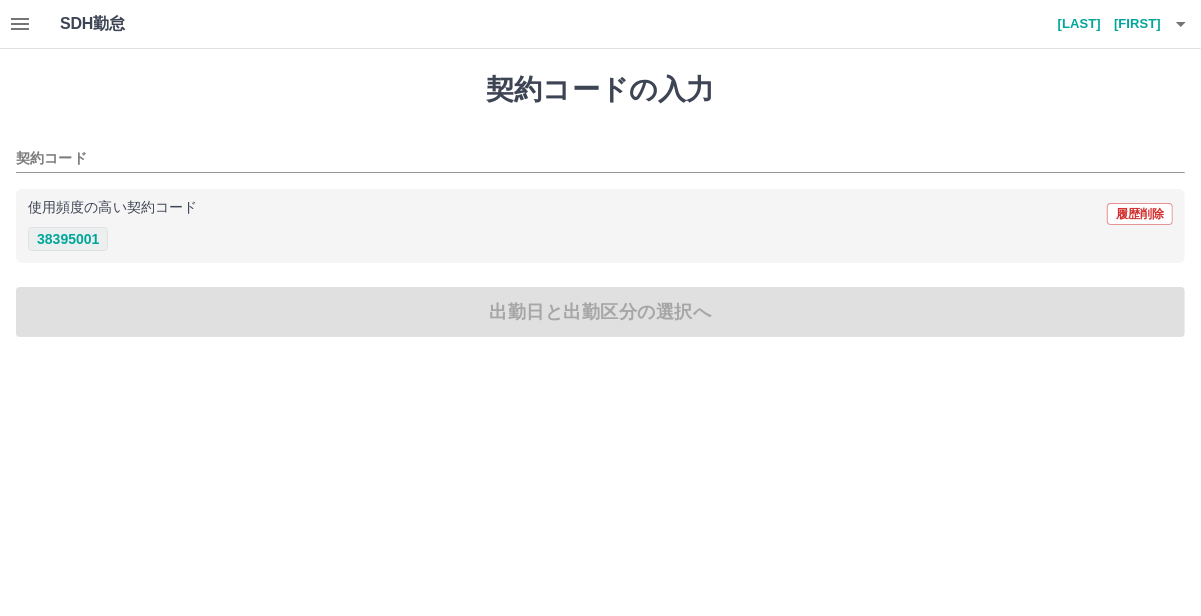 click on "38395001" at bounding box center [68, 239] 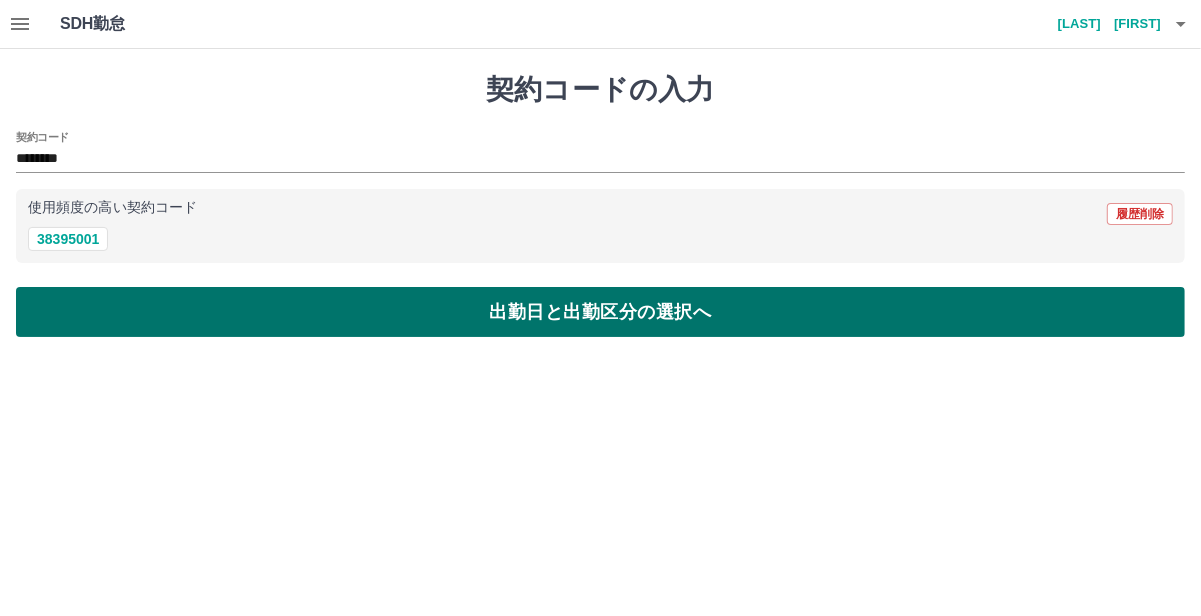 click on "出勤日と出勤区分の選択へ" at bounding box center (600, 312) 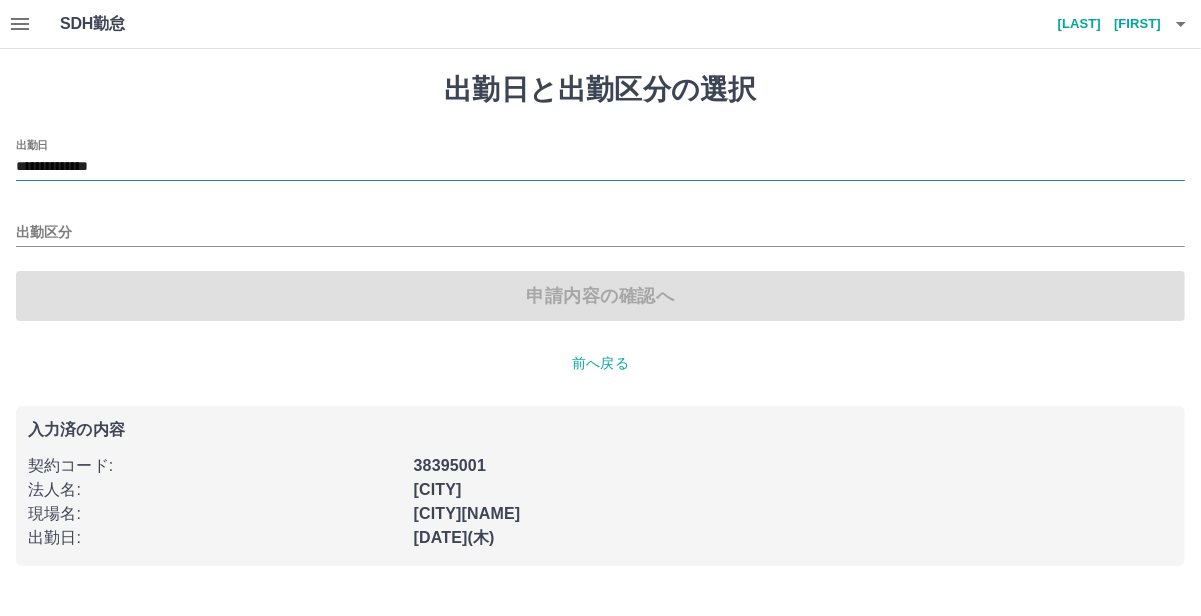 click on "**********" at bounding box center [600, 167] 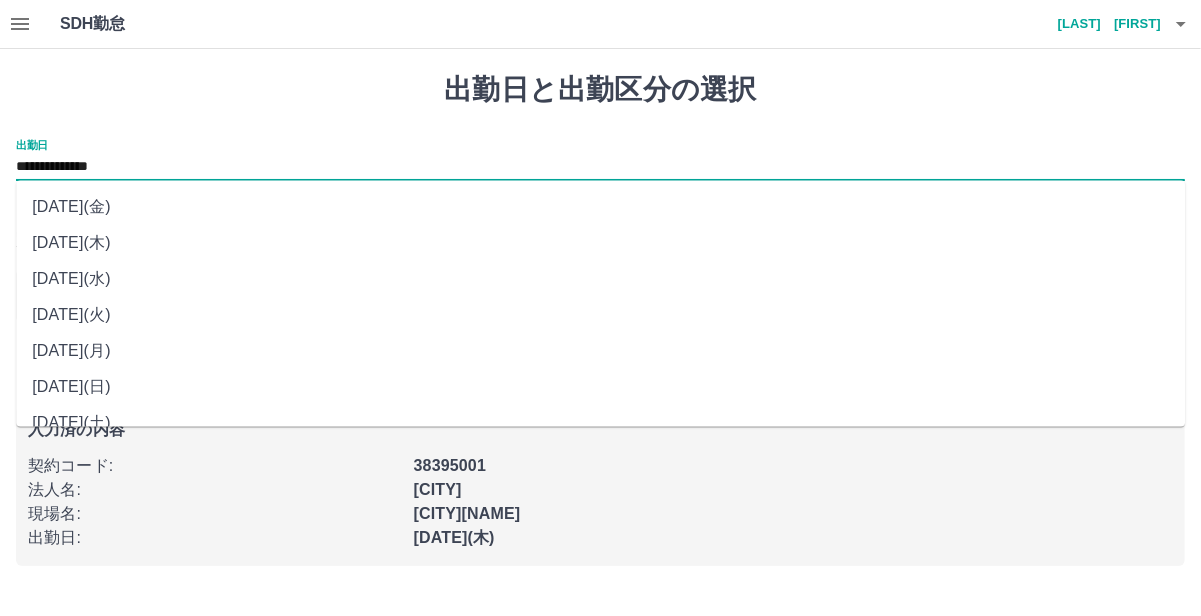 click on "[DATE](水)" at bounding box center (600, 279) 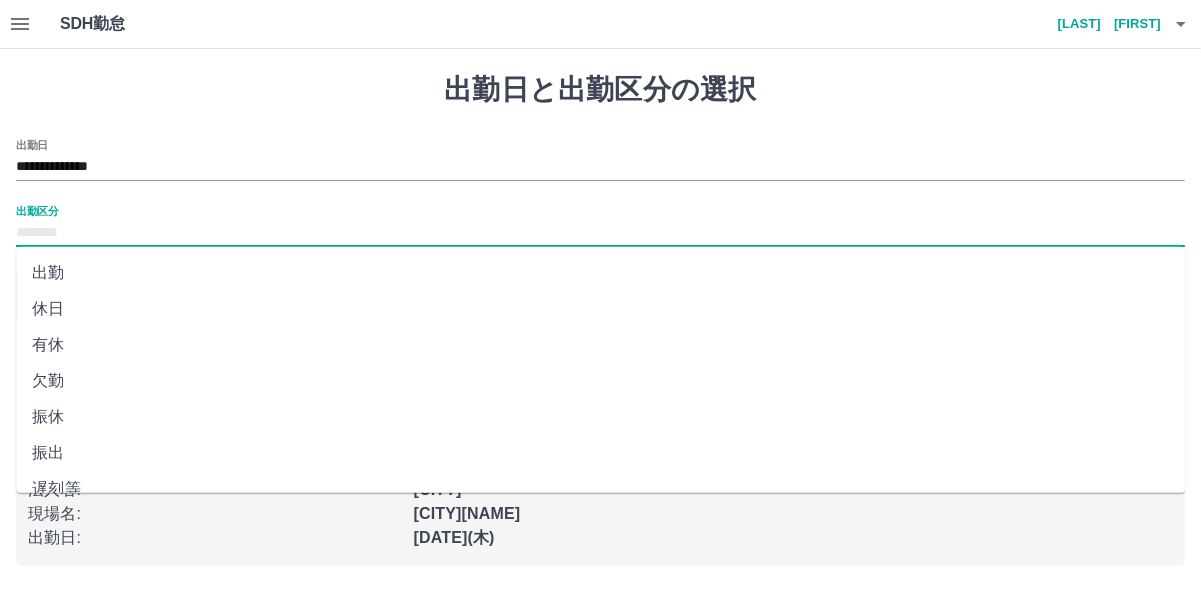 click on "出勤区分" at bounding box center (600, 233) 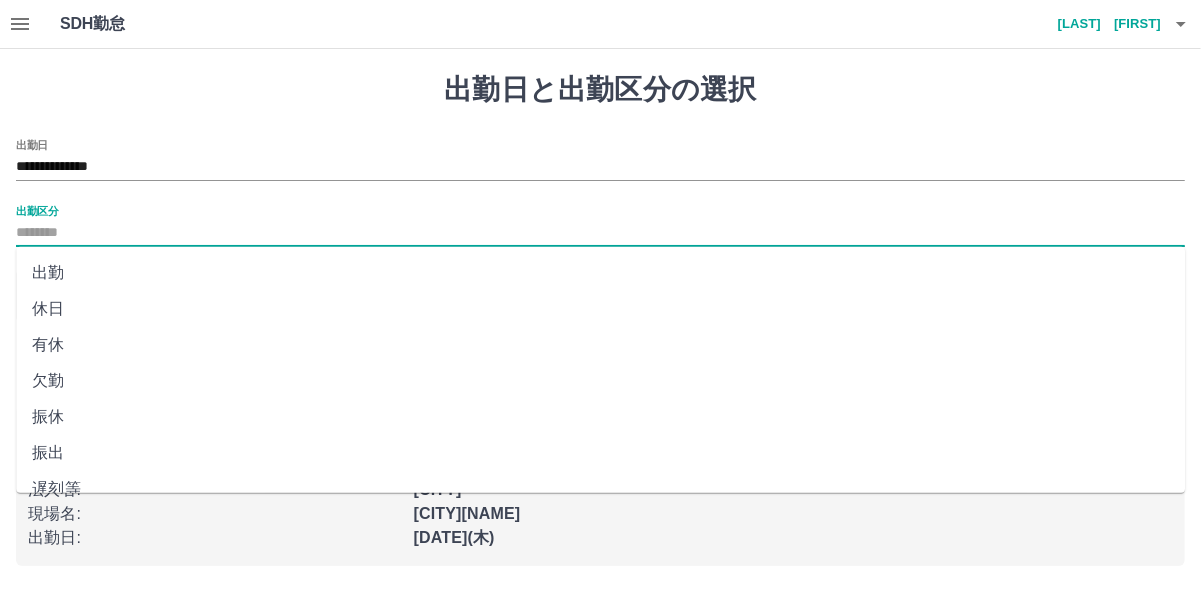 click on "出勤" at bounding box center (600, 273) 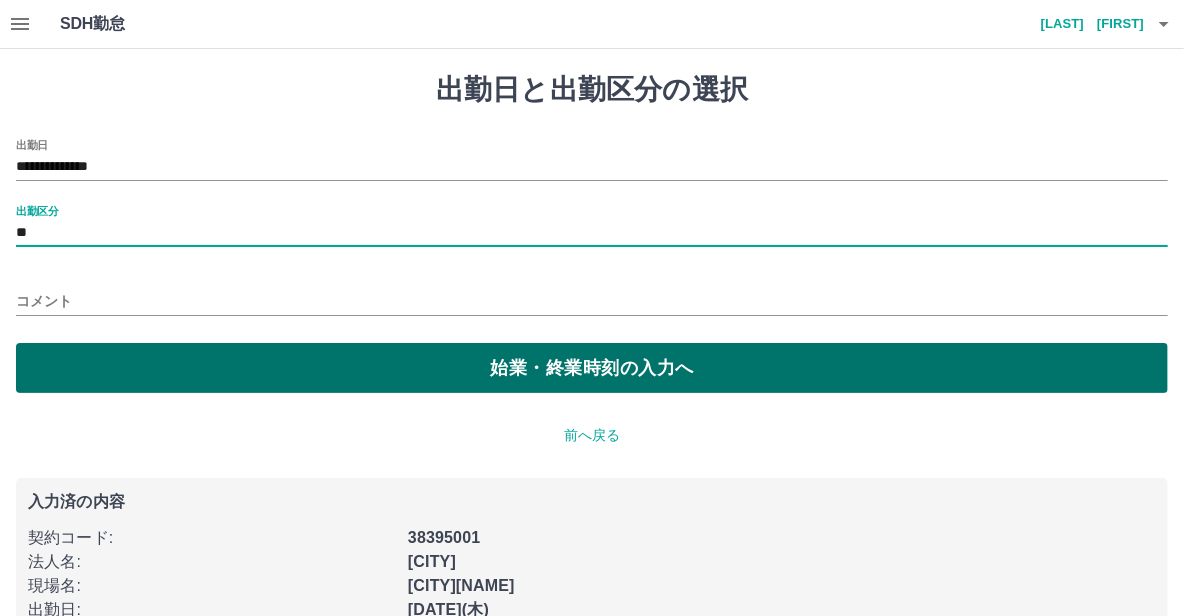 click on "始業・終業時刻の入力へ" at bounding box center [592, 368] 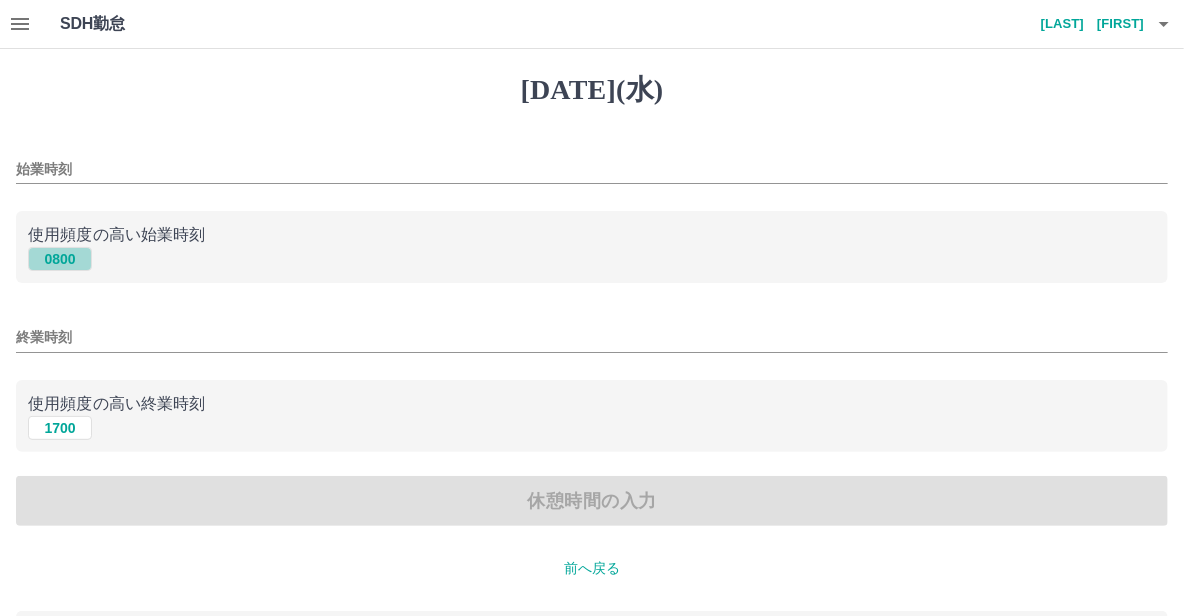 click on "0800" at bounding box center (60, 259) 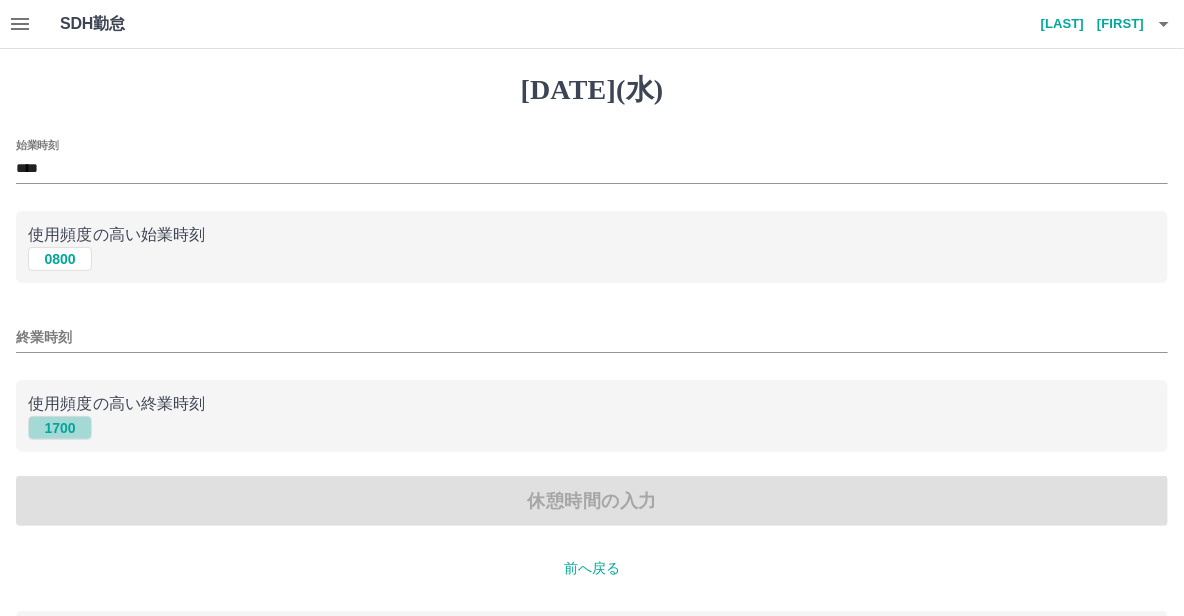 click on "1700" at bounding box center (60, 259) 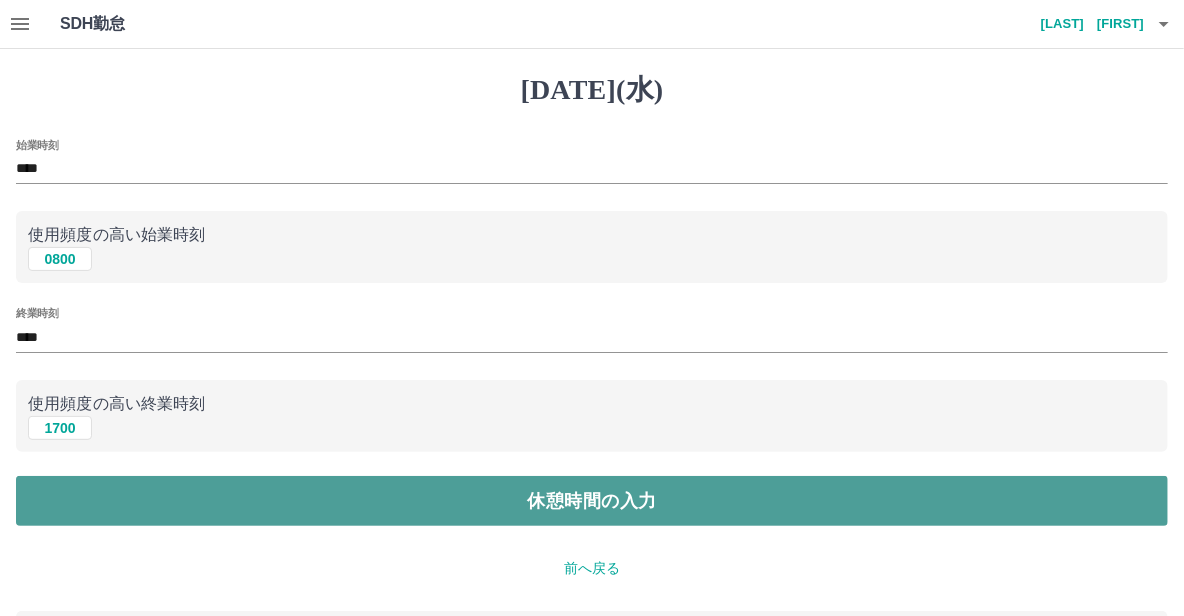 click on "休憩時間の入力" at bounding box center [592, 501] 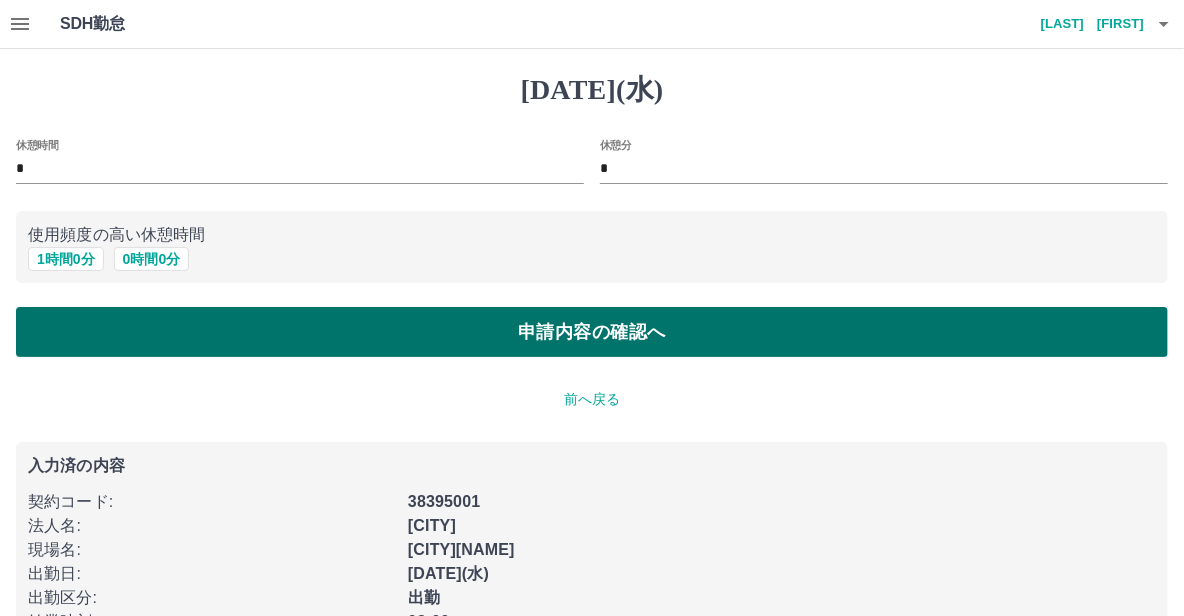 click on "申請内容の確認へ" at bounding box center (592, 332) 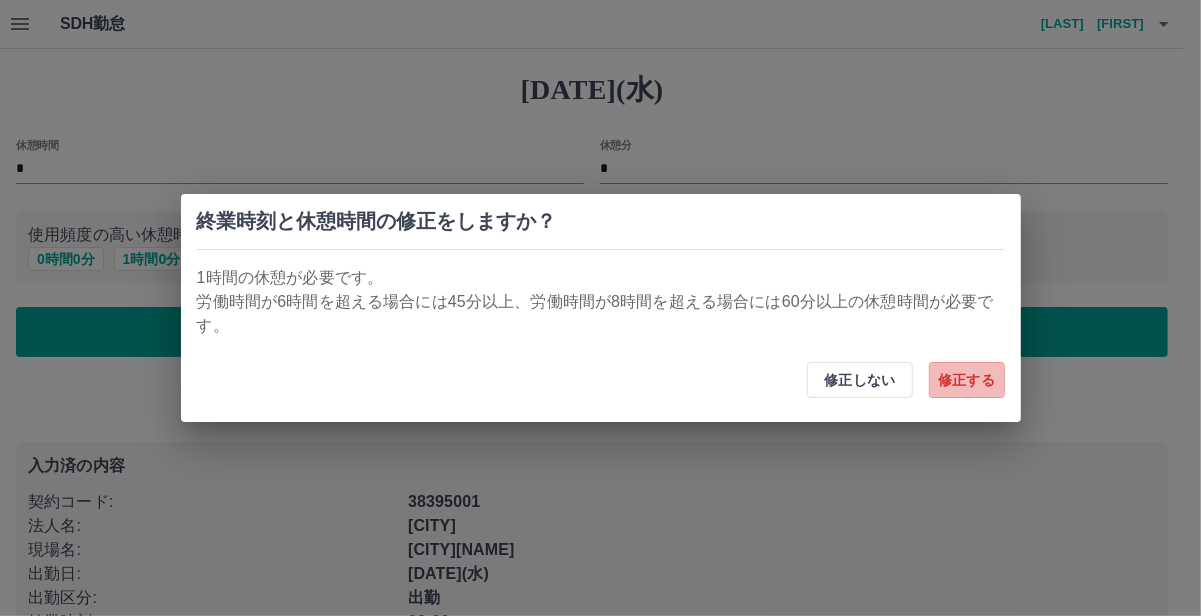 click on "修正する" at bounding box center (967, 380) 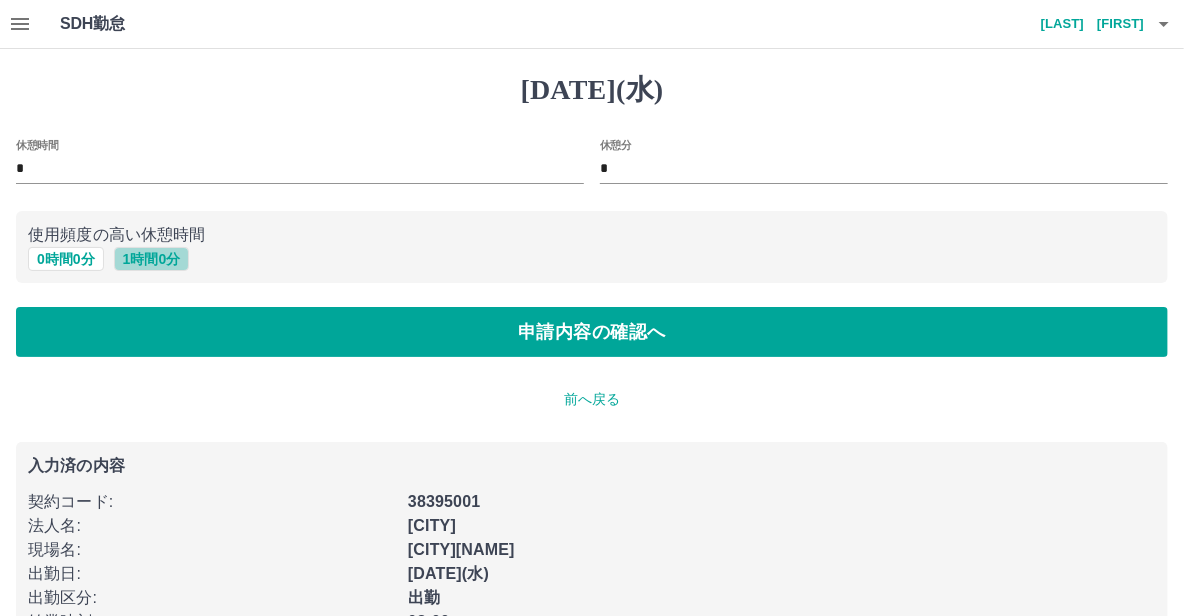 click on "1 時間 0 分" at bounding box center (152, 259) 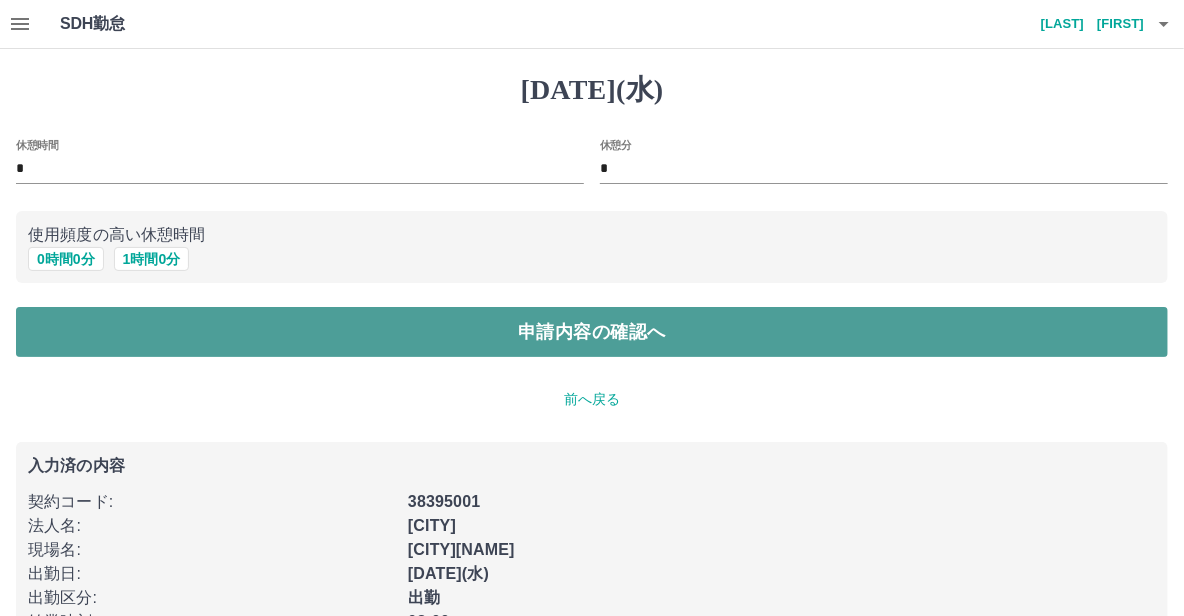 click on "申請内容の確認へ" at bounding box center [592, 332] 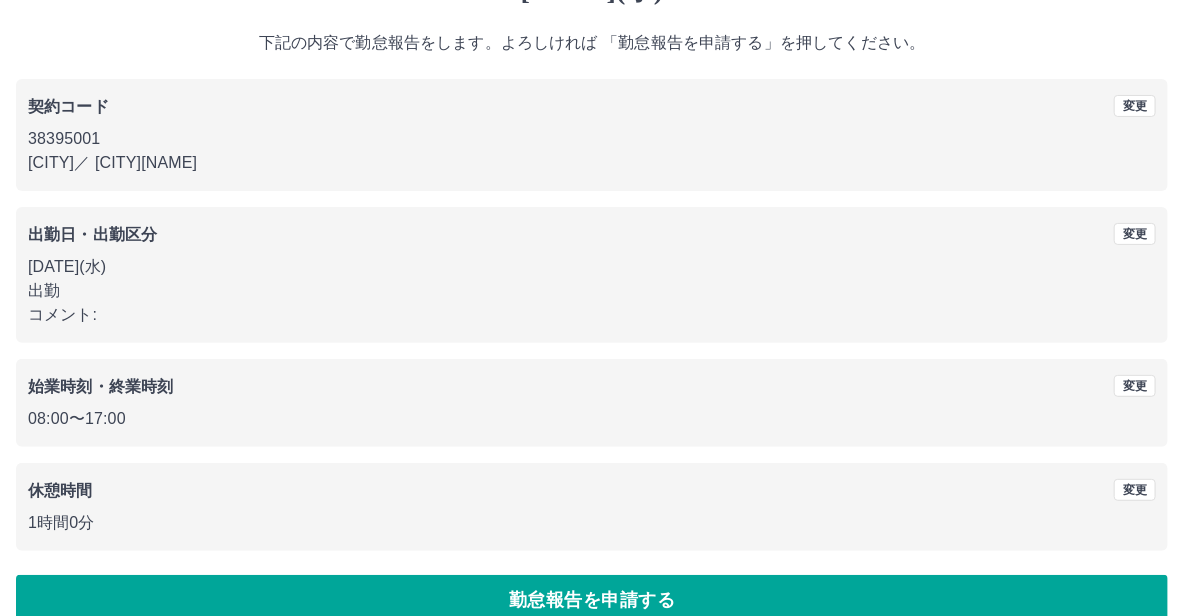 scroll, scrollTop: 131, scrollLeft: 0, axis: vertical 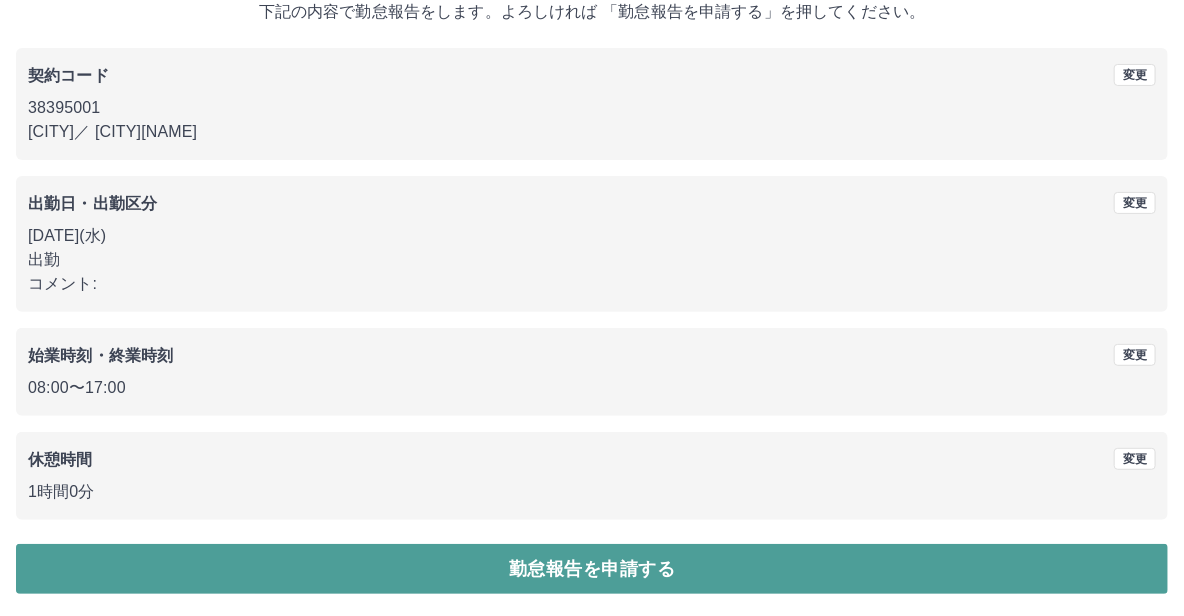 click on "勤怠報告を申請する" at bounding box center (592, 569) 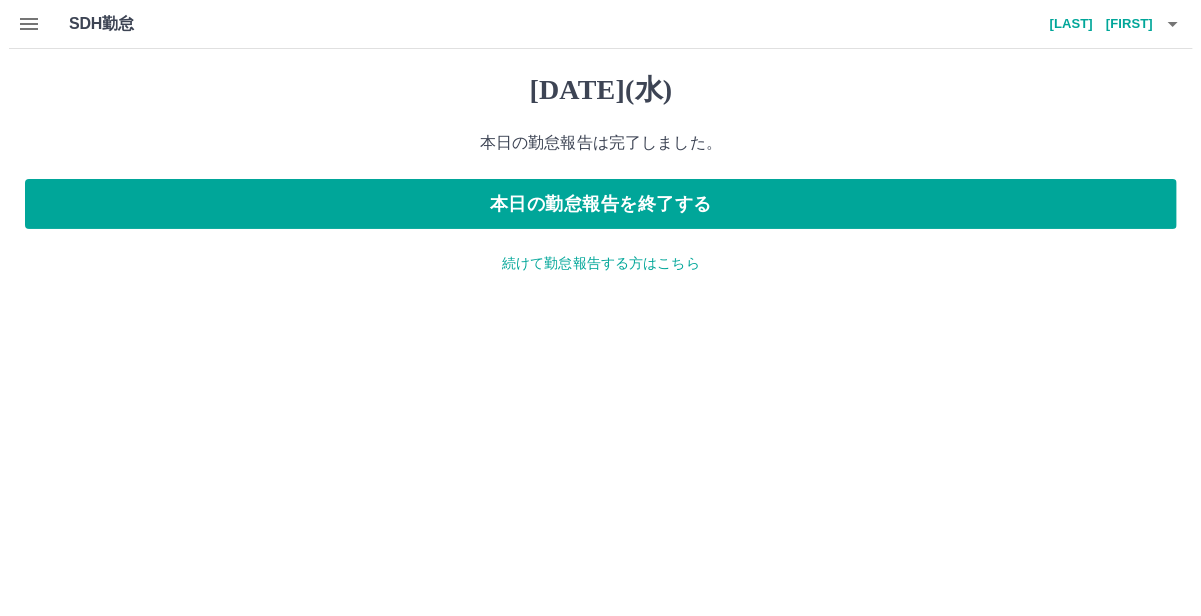scroll, scrollTop: 0, scrollLeft: 0, axis: both 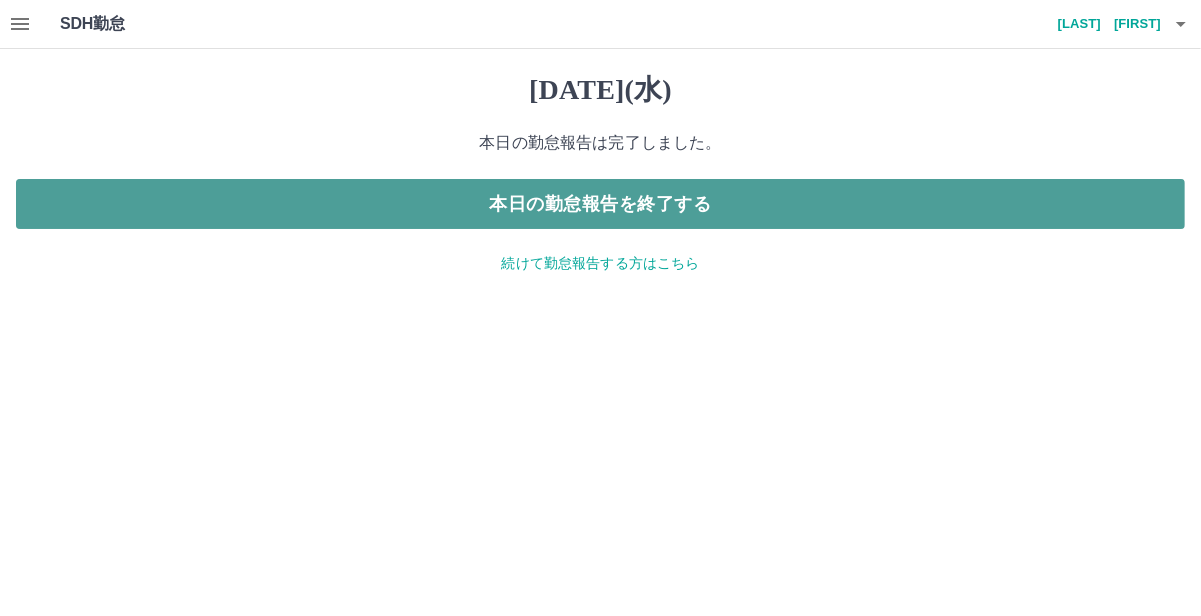 click on "本日の勤怠報告を終了する" at bounding box center (600, 204) 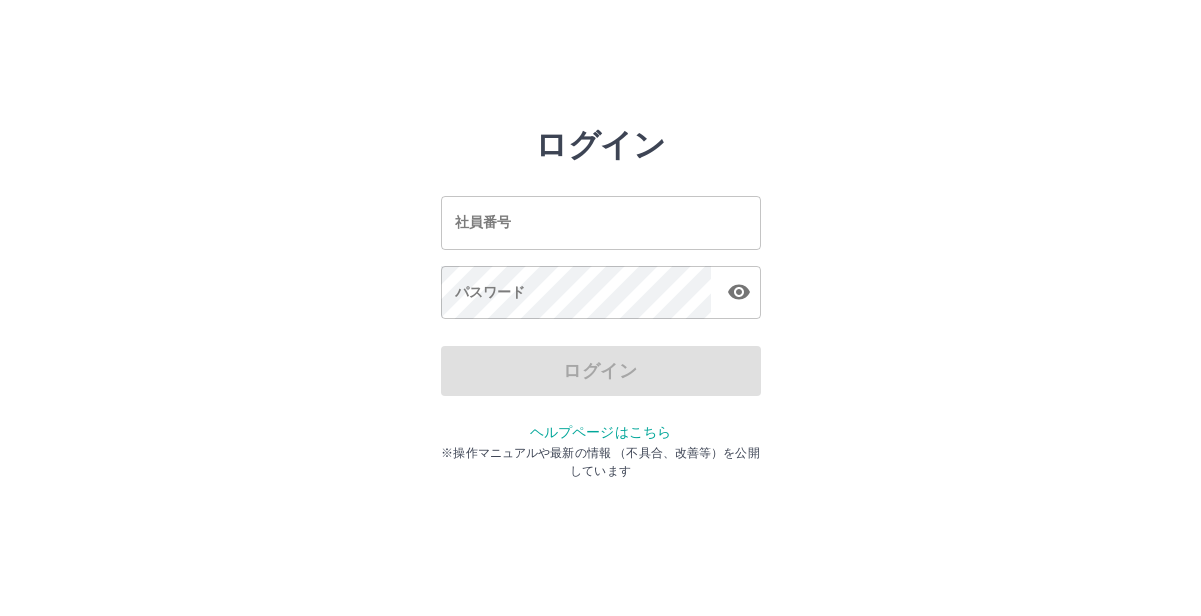 scroll, scrollTop: 0, scrollLeft: 0, axis: both 